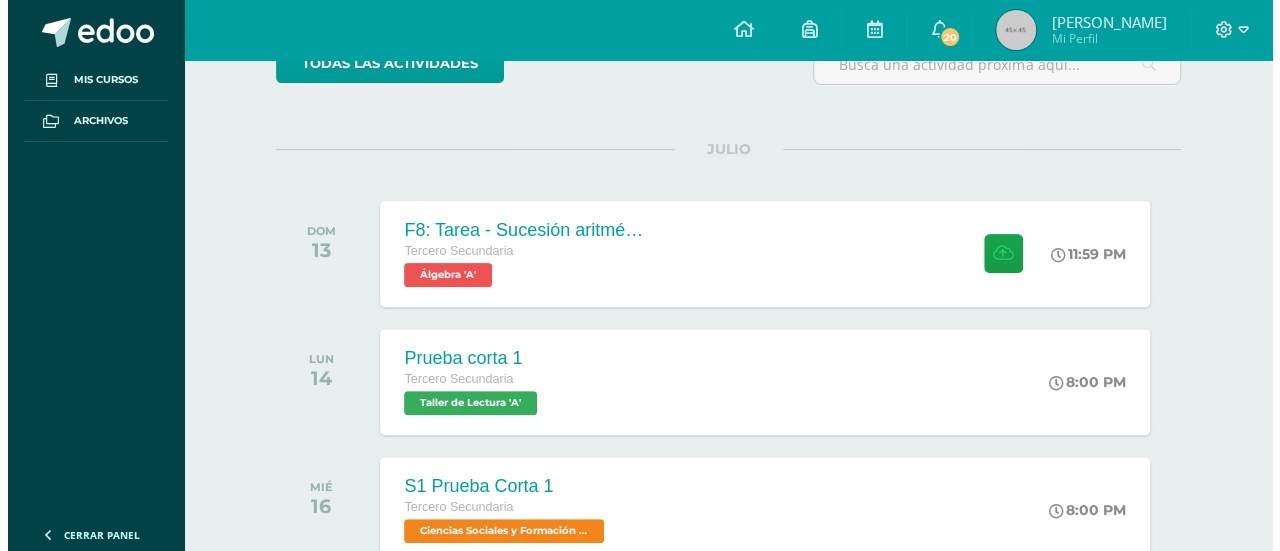 scroll, scrollTop: 198, scrollLeft: 0, axis: vertical 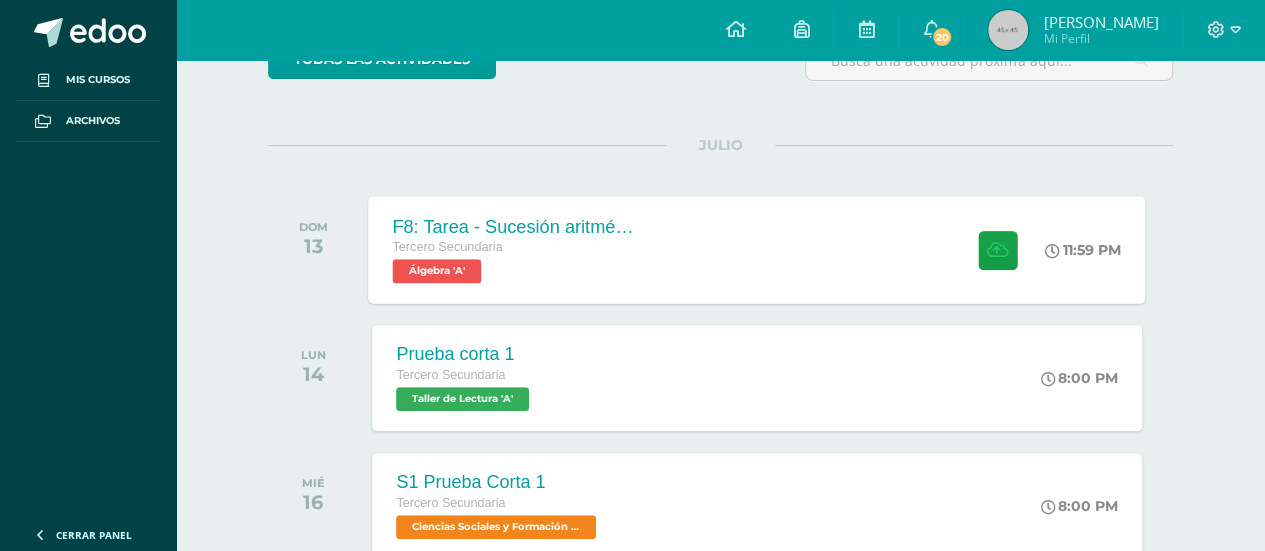 click on "F8: Tarea - Sucesión aritmética.
Tercero Secundaria
Álgebra 'A'
11:59 PM
F8: Tarea - Sucesión aritmética.
Álgebra" at bounding box center (757, 249) 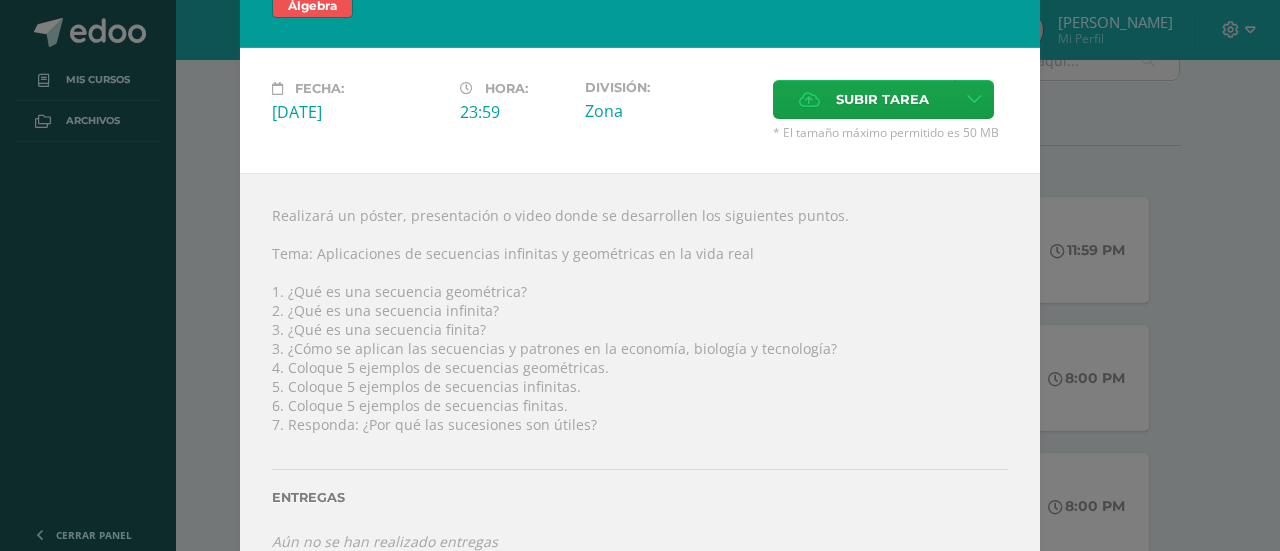 scroll, scrollTop: 88, scrollLeft: 0, axis: vertical 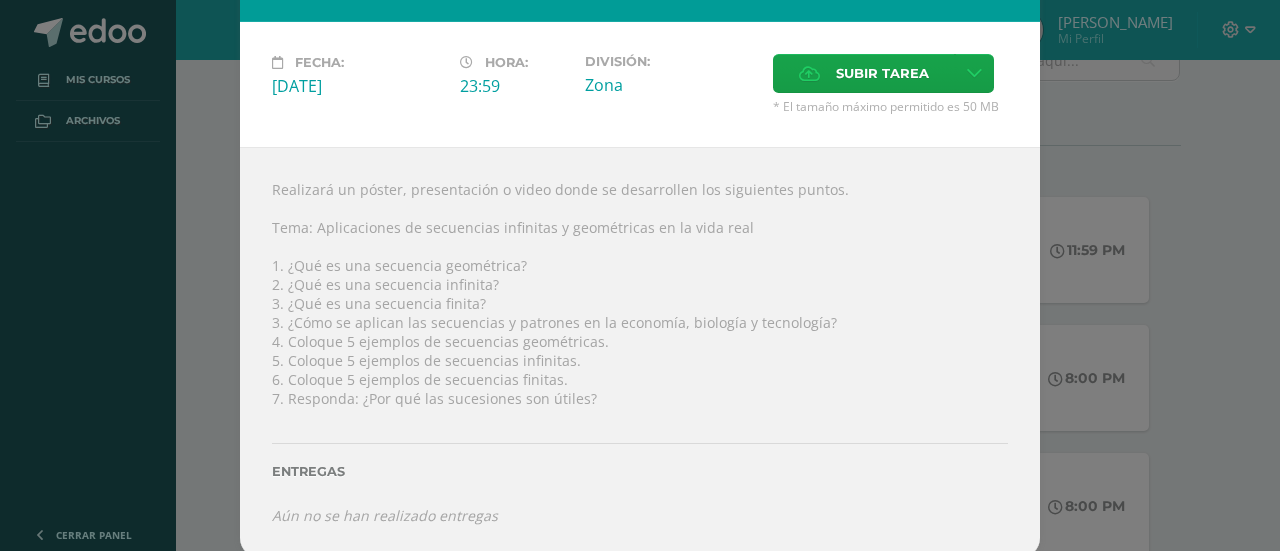 drag, startPoint x: 756, startPoint y: 222, endPoint x: 416, endPoint y: 226, distance: 340.02353 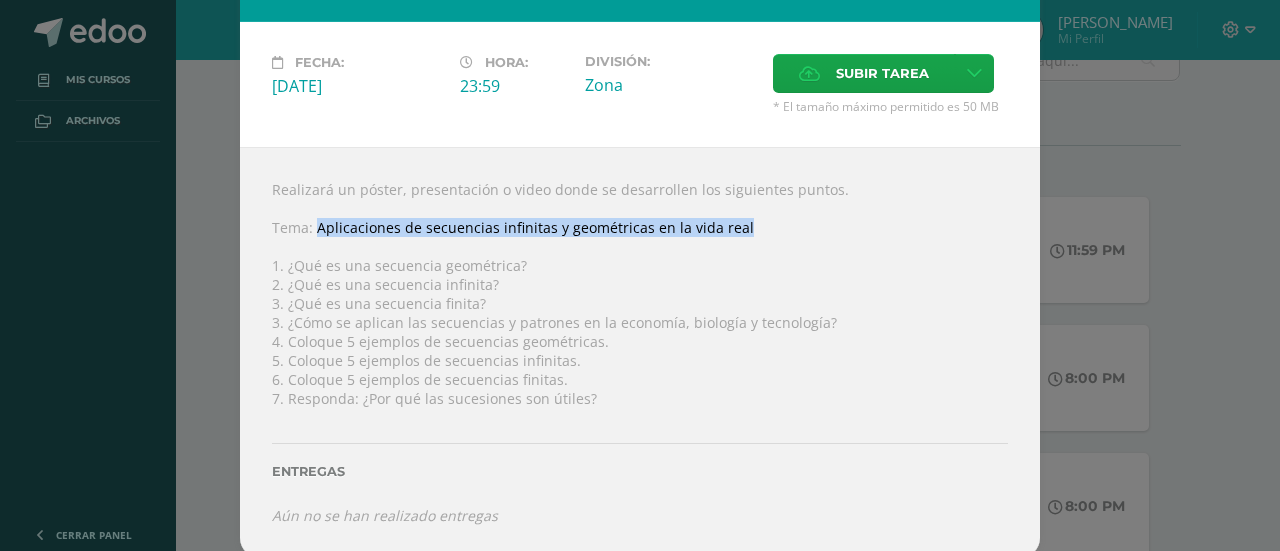 drag, startPoint x: 739, startPoint y: 223, endPoint x: 310, endPoint y: 225, distance: 429.00467 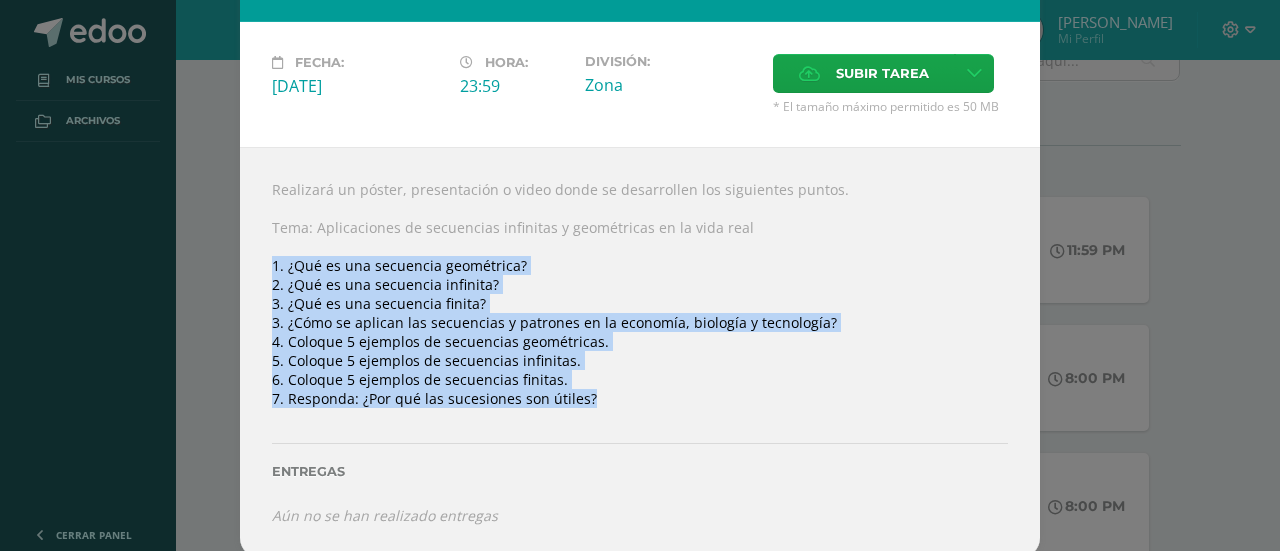 drag, startPoint x: 606, startPoint y: 392, endPoint x: 253, endPoint y: 261, distance: 376.52356 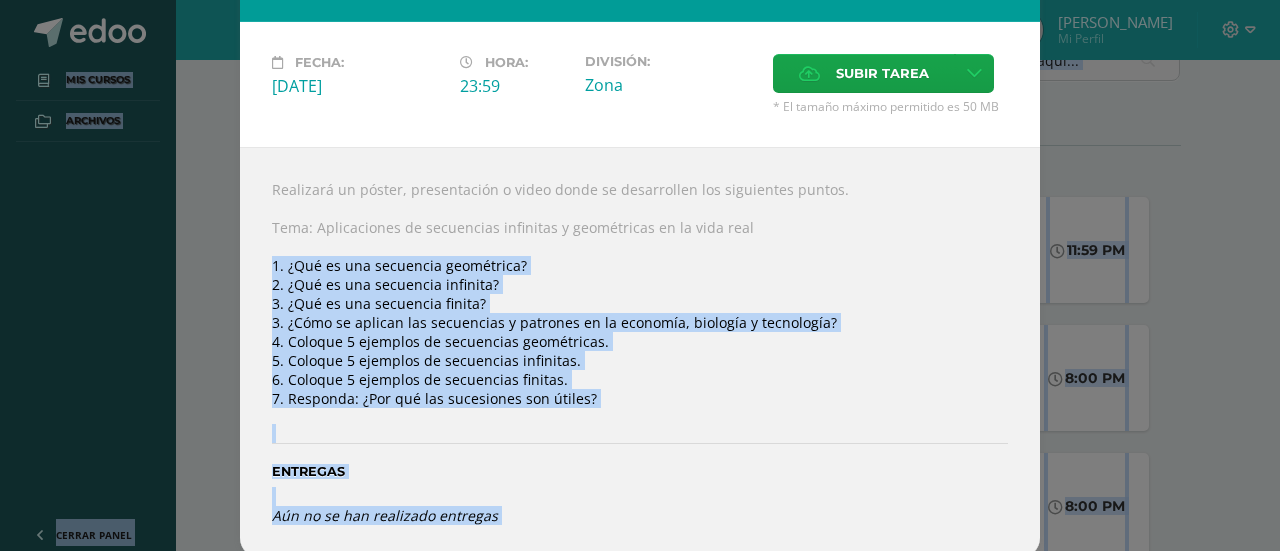 drag, startPoint x: 530, startPoint y: 258, endPoint x: 118, endPoint y: 598, distance: 534.176 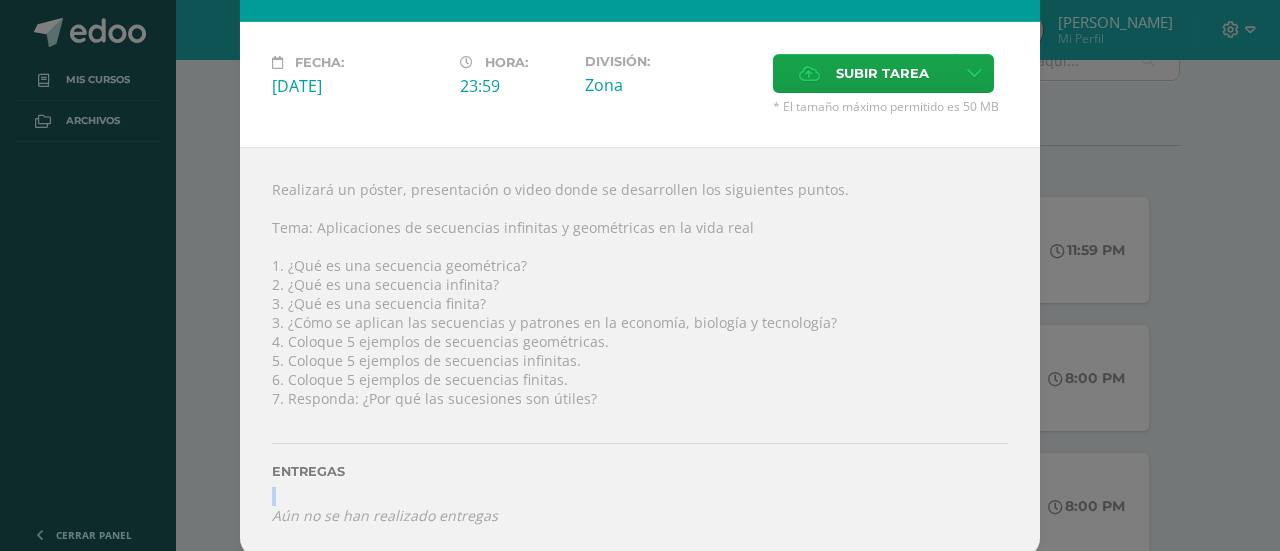 click on "Entregas" at bounding box center [640, 465] 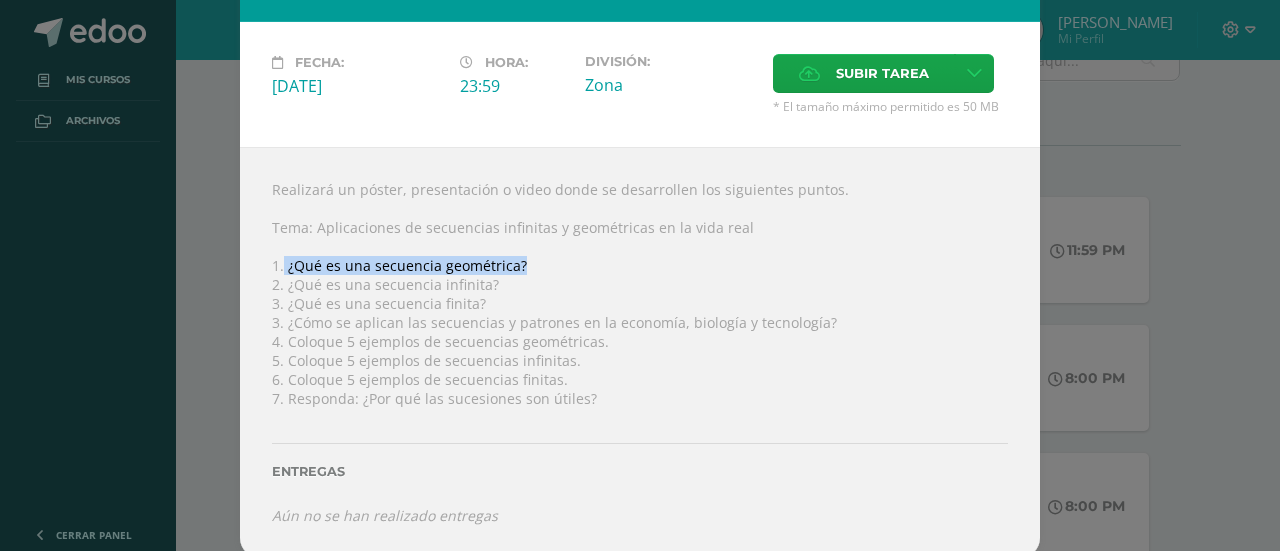 drag, startPoint x: 532, startPoint y: 267, endPoint x: 276, endPoint y: 265, distance: 256.0078 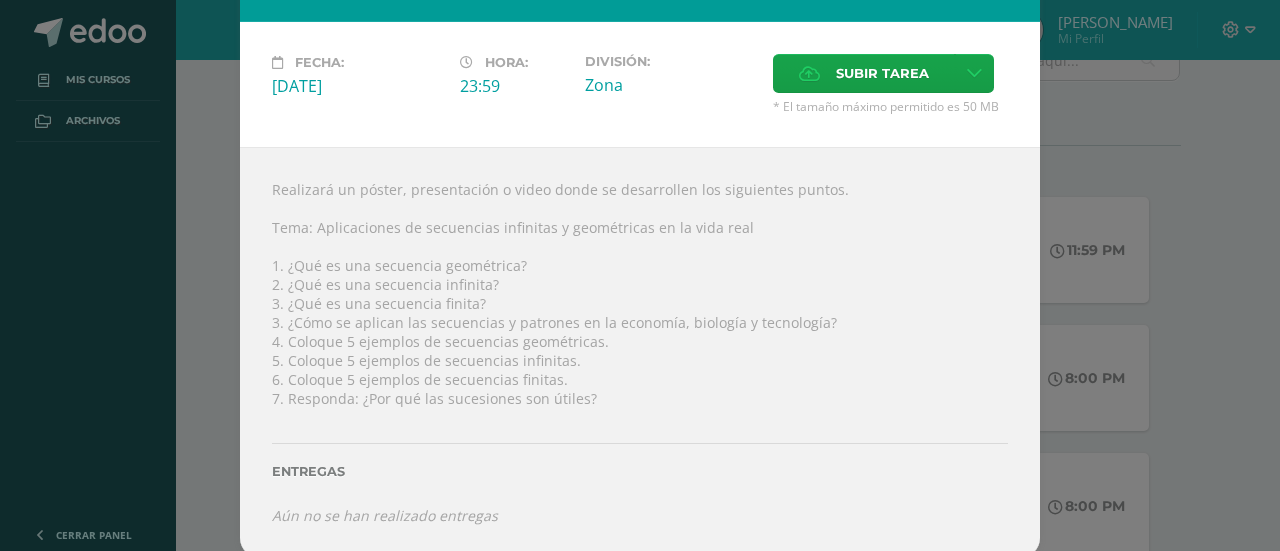 click on "Realizará un póster, presentación o video donde se desarrollen los siguientes puntos.  Tema: Aplicaciones de secuencias infinitas y geométricas en la vida real 1. ¿Qué es una secuencia geométrica? 2. ¿Qué es una secuencia infinita?  3. ¿Qué es una secuencia finita? 3. ¿Cómo se aplican las secuencias y patrones en la economía, biología y tecnología?  4. Coloque 5 ejemplos de secuencias geométricas.  5. Coloque 5 ejemplos de secuencias infinitas.  6. Coloque 5 ejemplos de secuencias finitas.  7. Responda: ¿Por qué las sucesiones son útiles?
Entregas
Aún no se han realizado entregas
?" at bounding box center (640, 352) 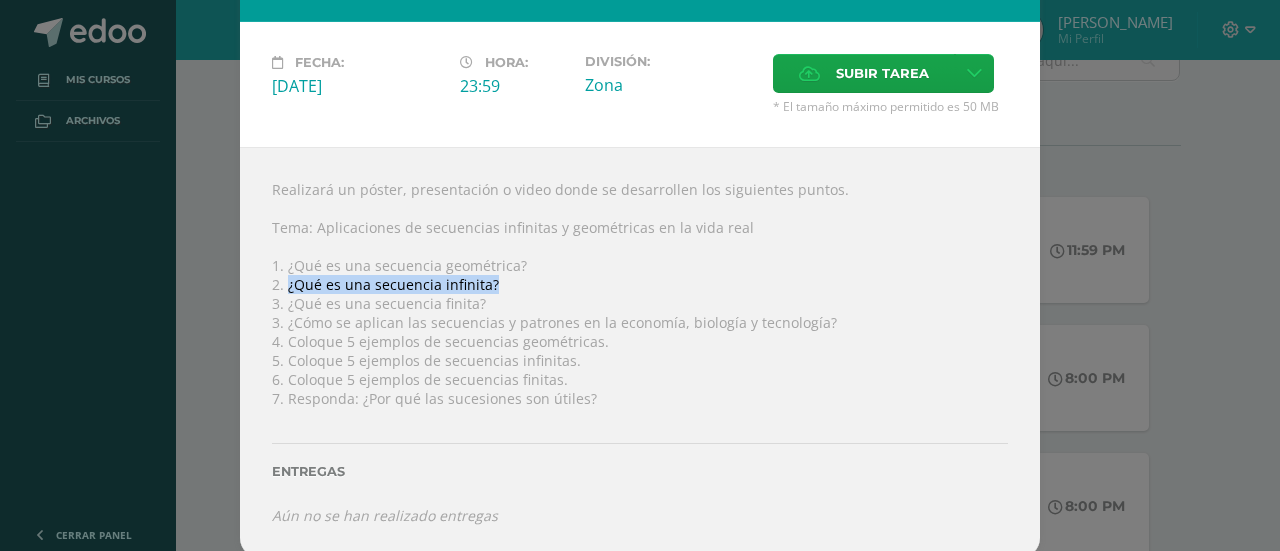 drag, startPoint x: 509, startPoint y: 285, endPoint x: 281, endPoint y: 282, distance: 228.01973 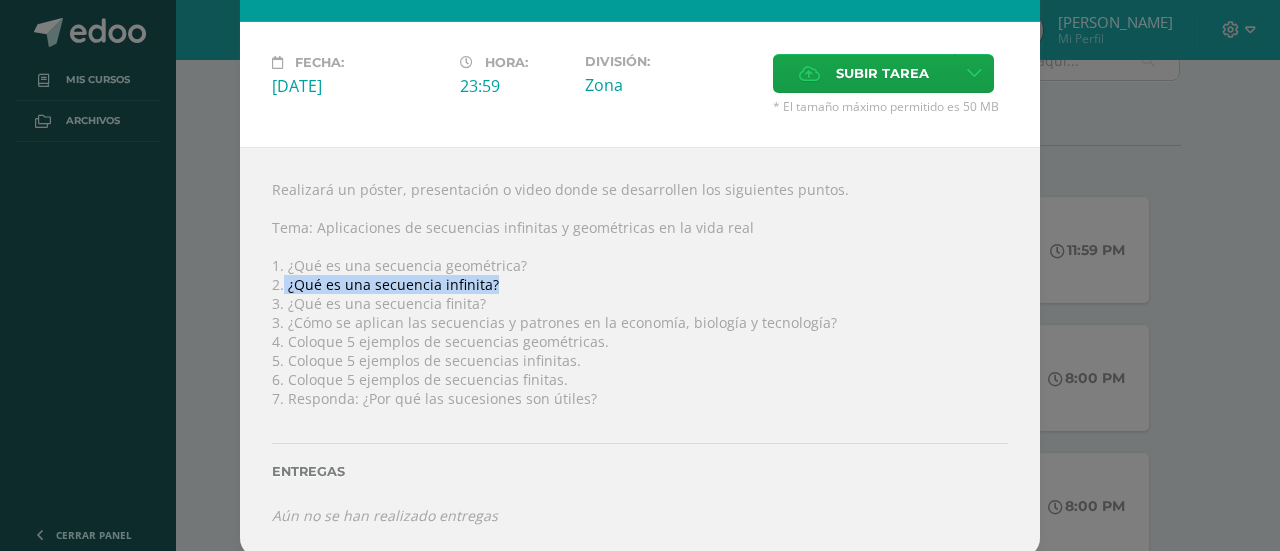 drag, startPoint x: 482, startPoint y: 275, endPoint x: 277, endPoint y: 275, distance: 205 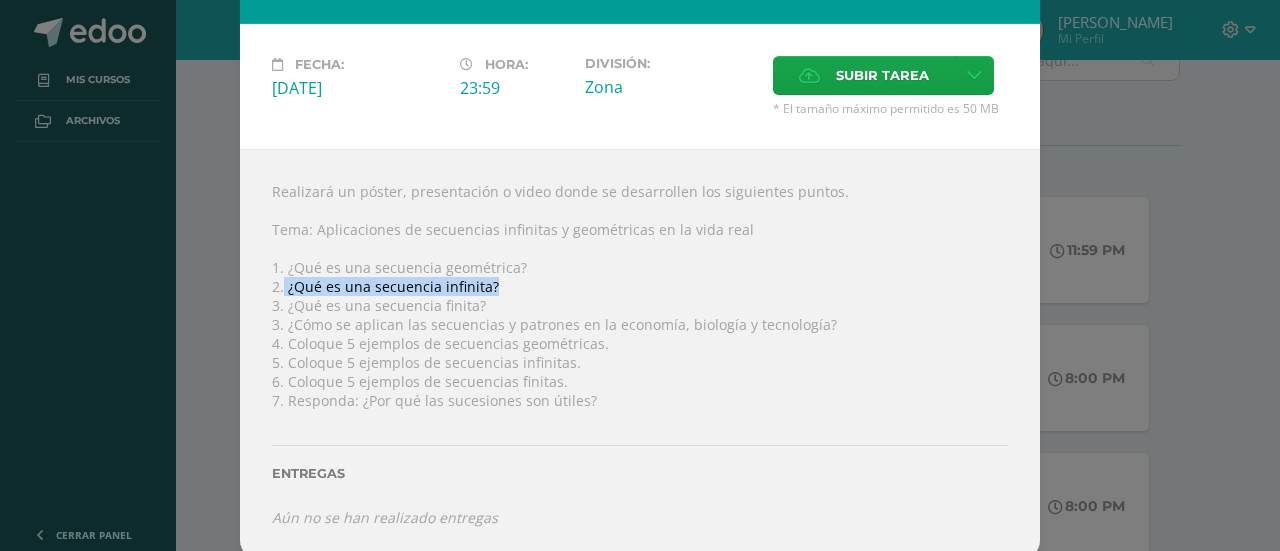 scroll, scrollTop: 88, scrollLeft: 0, axis: vertical 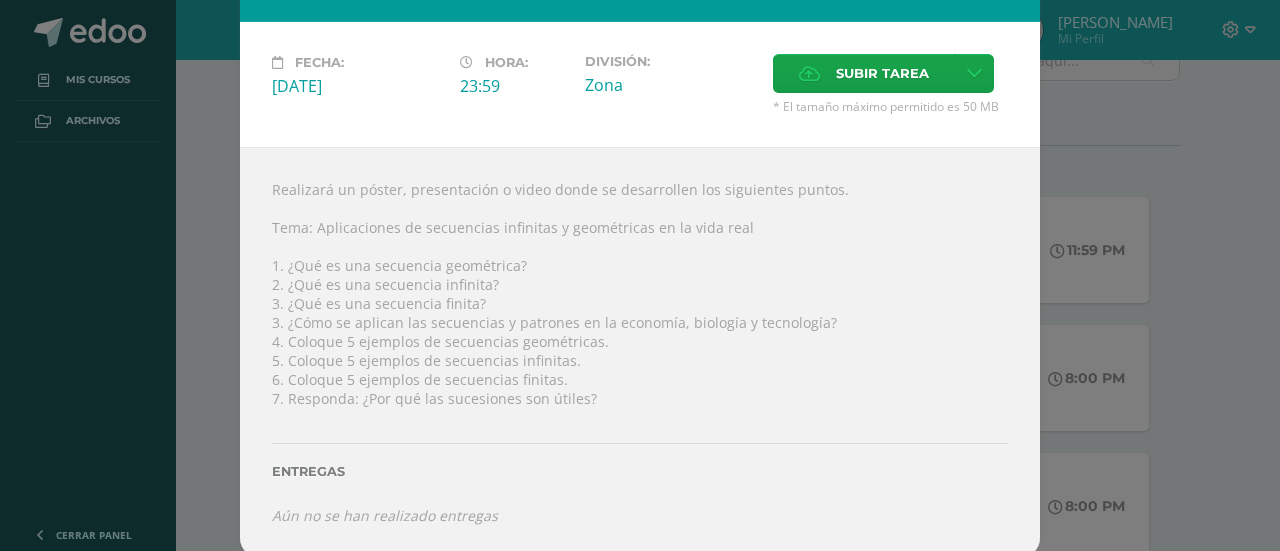 click on "Realizará un póster, presentación o video donde se desarrollen los siguientes puntos.  Tema: Aplicaciones de secuencias infinitas y geométricas en la vida real 1. ¿Qué es una secuencia geométrica? 2. ¿Qué es una secuencia infinita?  3. ¿Qué es una secuencia finita? 3. ¿Cómo se aplican las secuencias y patrones en la economía, biología y tecnología?  4. Coloque 5 ejemplos de secuencias geométricas.  5. Coloque 5 ejemplos de secuencias infinitas.  6. Coloque 5 ejemplos de secuencias finitas.  7. Responda: ¿Por qué las sucesiones son útiles?
Entregas
Aún no se han realizado entregas
?" at bounding box center [640, 352] 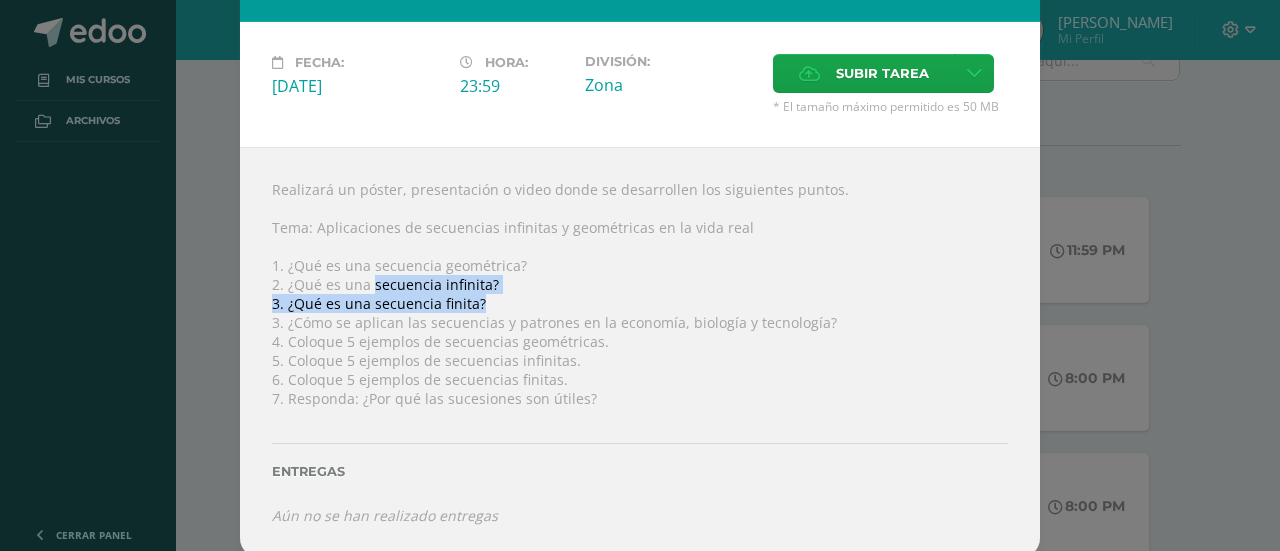 drag, startPoint x: 483, startPoint y: 298, endPoint x: 348, endPoint y: 283, distance: 135.83078 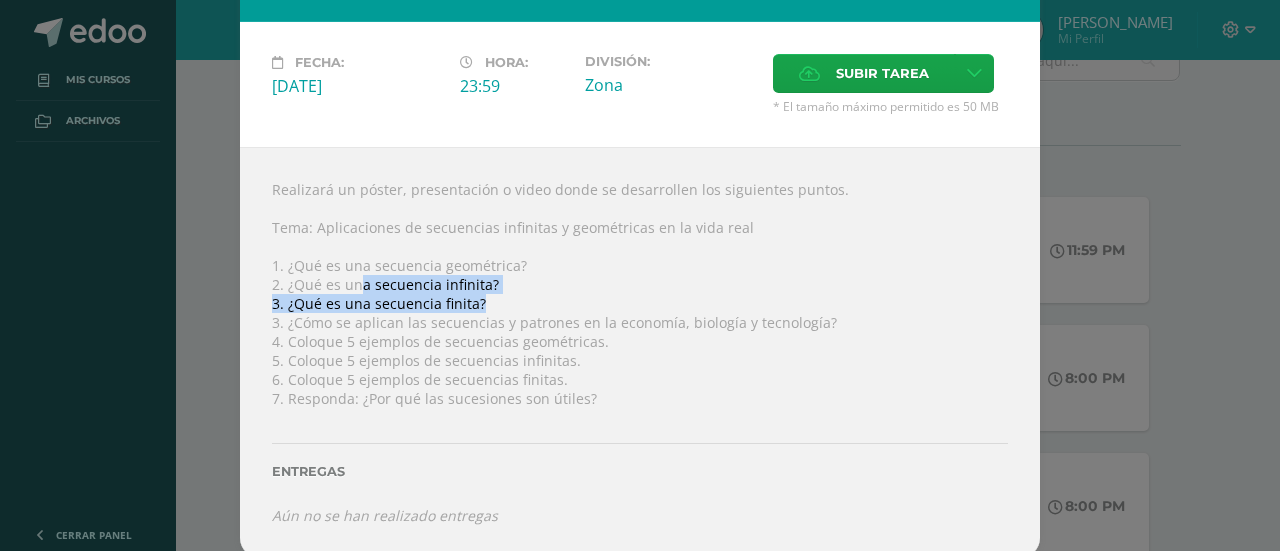 click on "Realizará un póster, presentación o video donde se desarrollen los siguientes puntos.  Tema: Aplicaciones de secuencias infinitas y geométricas en la vida real 1. ¿Qué es una secuencia geométrica? 2. ¿Qué es una secuencia infinita?  3. ¿Qué es una secuencia finita? 3. ¿Cómo se aplican las secuencias y patrones en la economía, biología y tecnología?  4. Coloque 5 ejemplos de secuencias geométricas.  5. Coloque 5 ejemplos de secuencias infinitas.  6. Coloque 5 ejemplos de secuencias finitas.  7. Responda: ¿Por qué las sucesiones son útiles?
Entregas
Aún no se han realizado entregas
?" at bounding box center (640, 352) 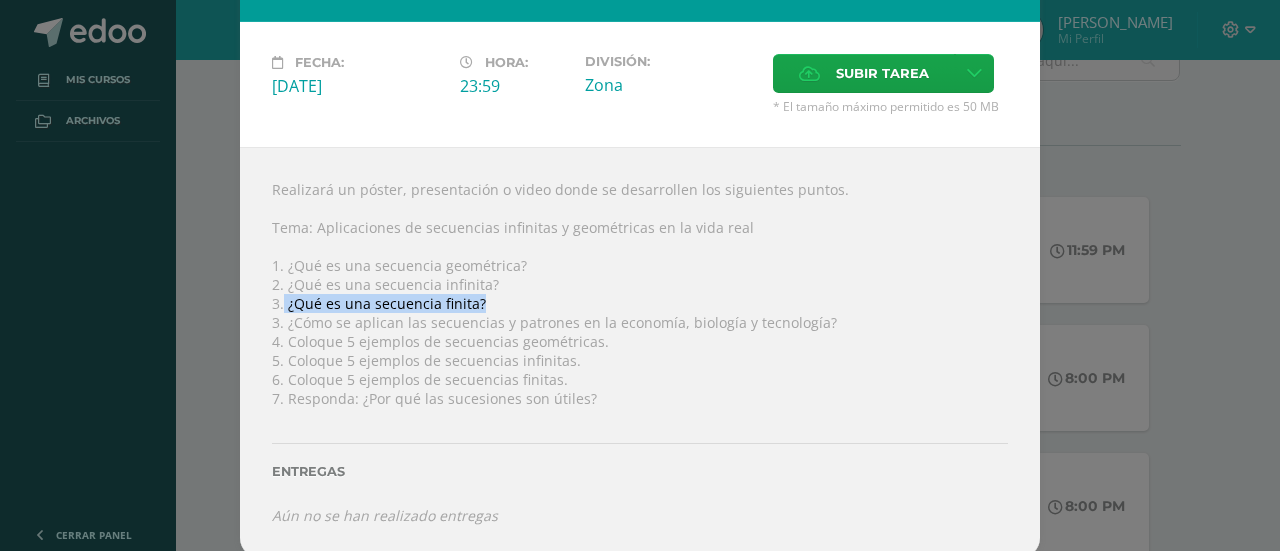 drag, startPoint x: 506, startPoint y: 295, endPoint x: 275, endPoint y: 301, distance: 231.07791 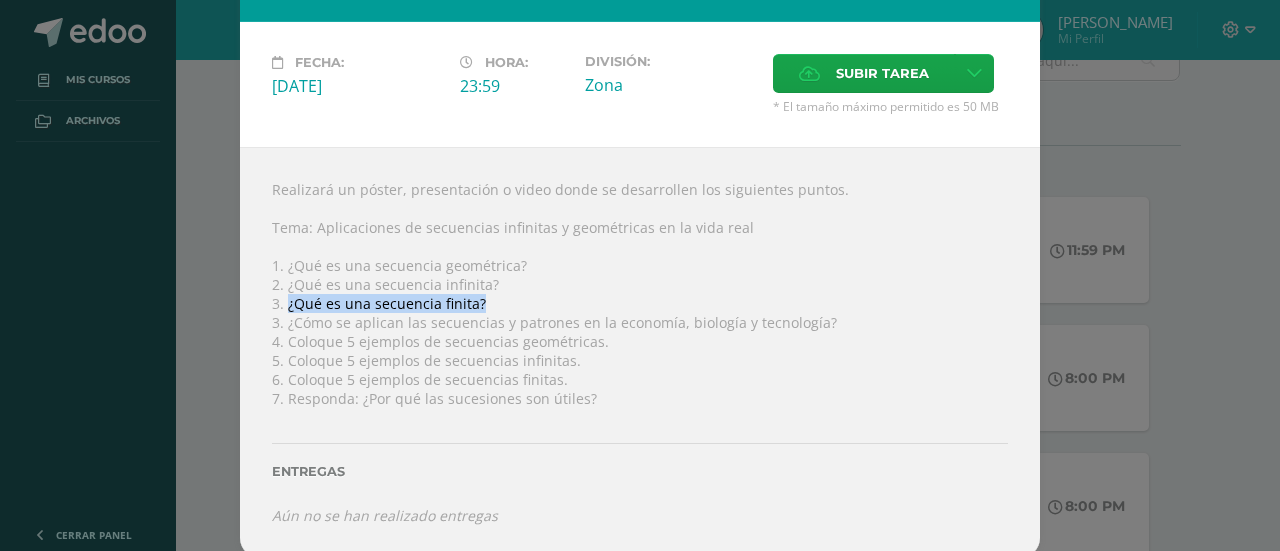 drag, startPoint x: 483, startPoint y: 307, endPoint x: 282, endPoint y: 307, distance: 201 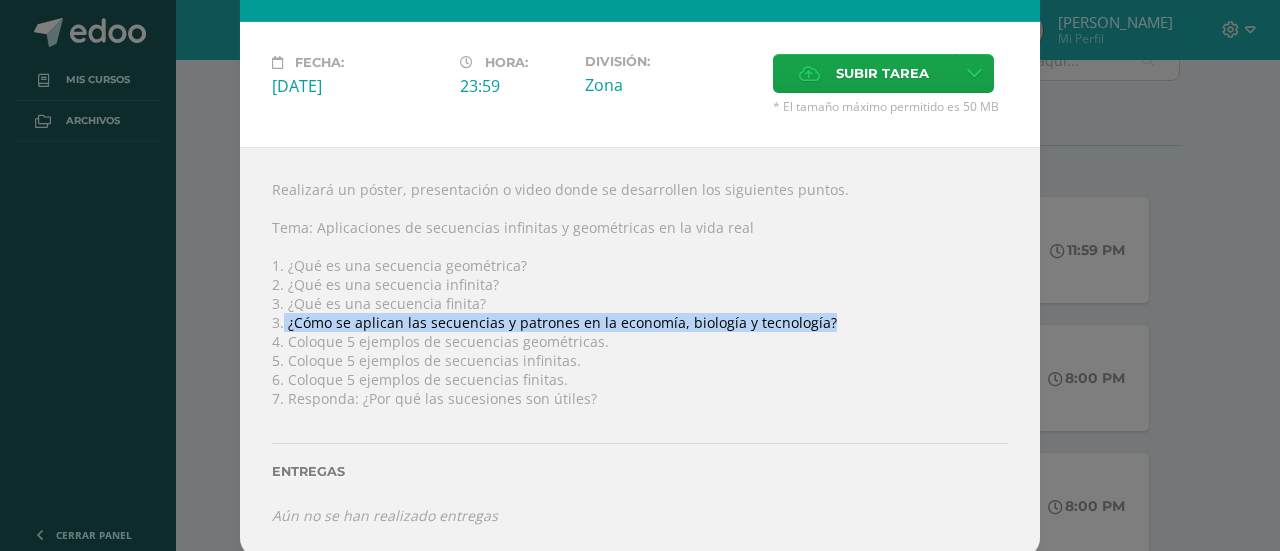 drag, startPoint x: 808, startPoint y: 318, endPoint x: 277, endPoint y: 327, distance: 531.0763 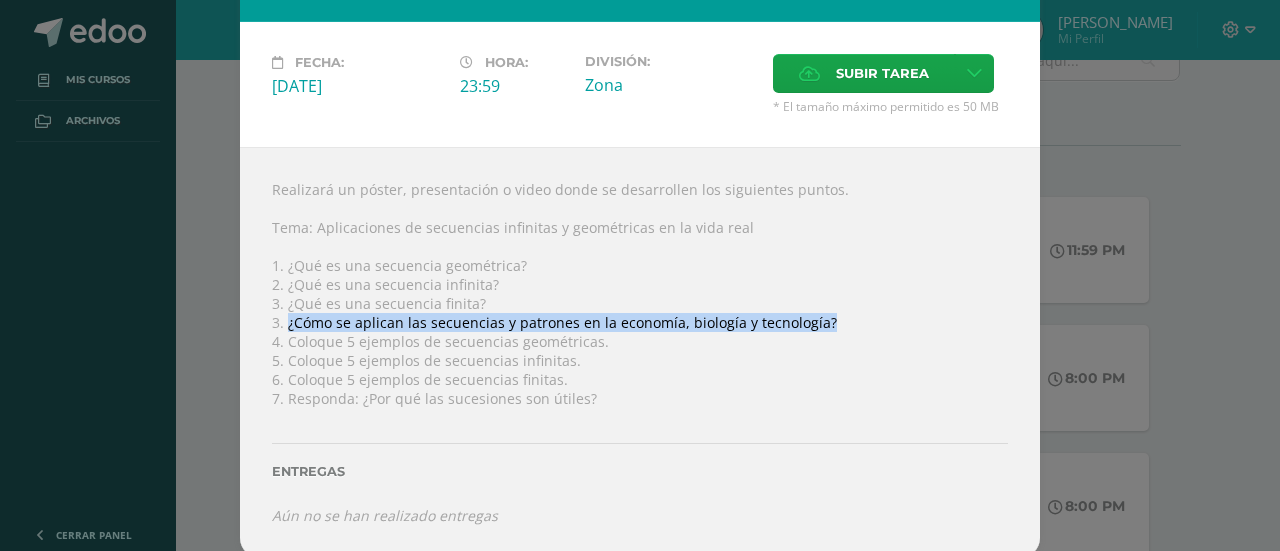 drag, startPoint x: 814, startPoint y: 321, endPoint x: 280, endPoint y: 317, distance: 534.01495 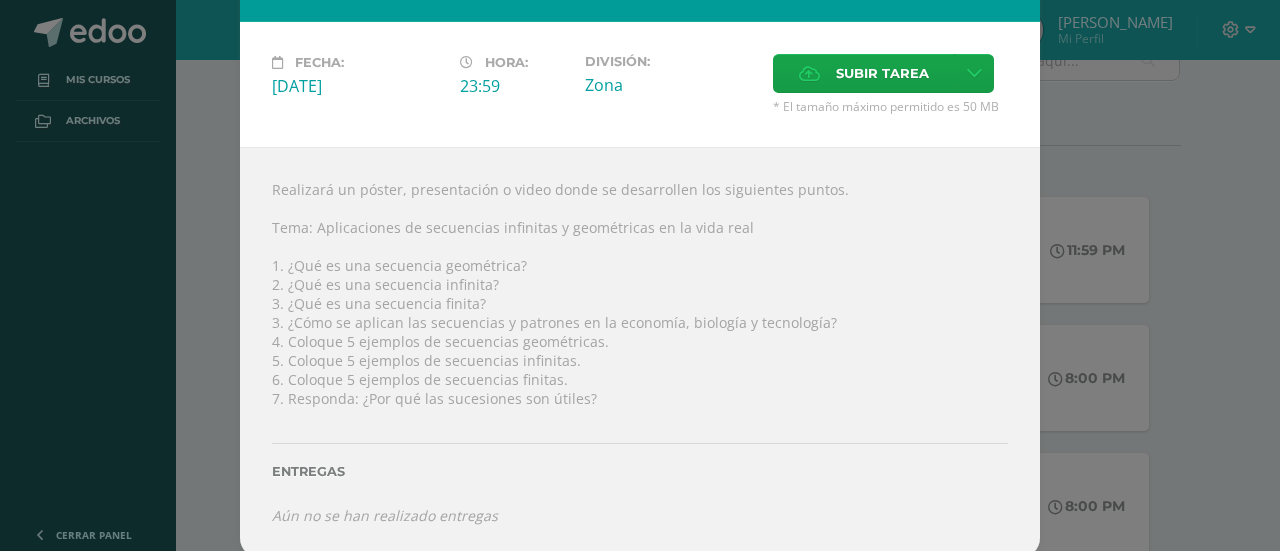 click on "Realizará un póster, presentación o video donde se desarrollen los siguientes puntos.  Tema: Aplicaciones de secuencias infinitas y geométricas en la vida real 1. ¿Qué es una secuencia geométrica? 2. ¿Qué es una secuencia infinita?  3. ¿Qué es una secuencia finita? 3. ¿Cómo se aplican las secuencias y patrones en la economía, biología y tecnología?  4. Coloque 5 ejemplos de secuencias geométricas.  5. Coloque 5 ejemplos de secuencias infinitas.  6. Coloque 5 ejemplos de secuencias finitas.  7. Responda: ¿Por qué las sucesiones son útiles?
Entregas
Aún no se han realizado entregas
?" at bounding box center (640, 352) 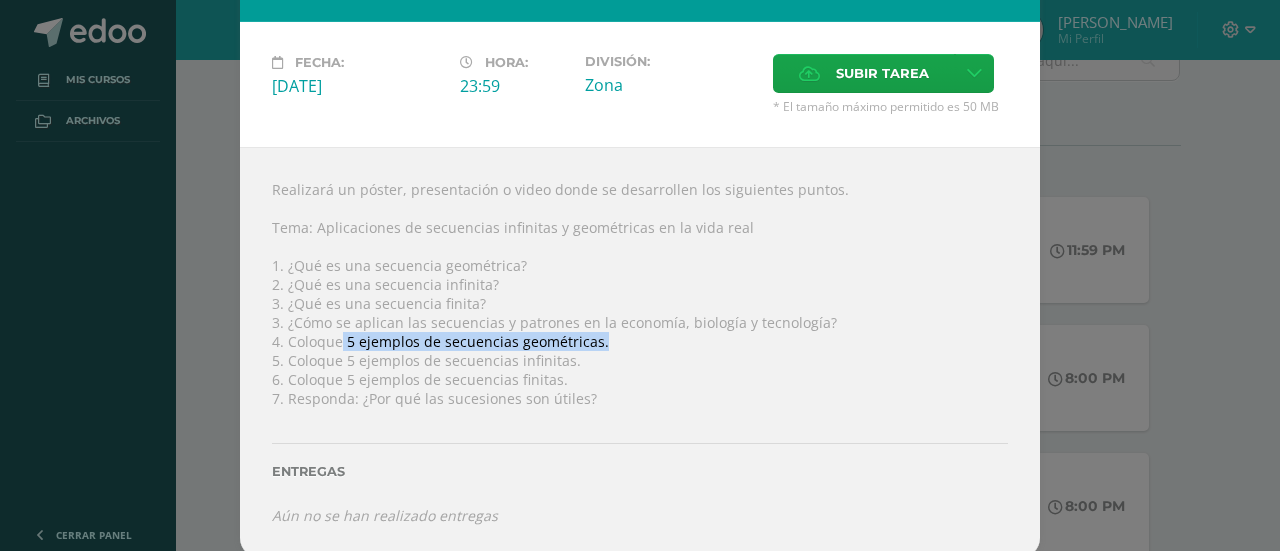 drag, startPoint x: 607, startPoint y: 343, endPoint x: 334, endPoint y: 342, distance: 273.00183 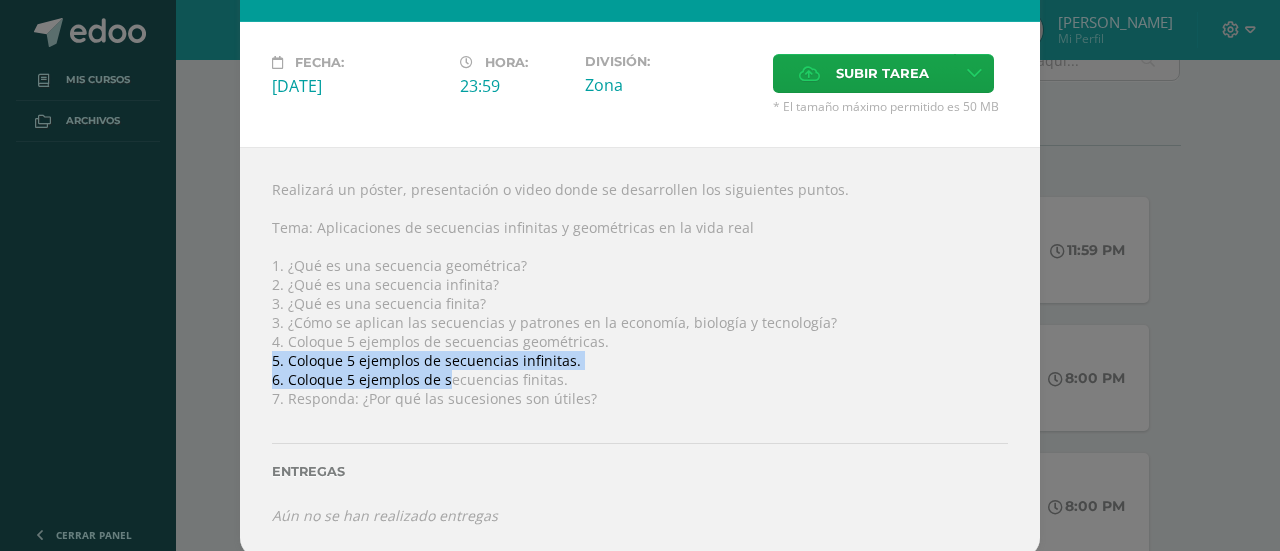 drag, startPoint x: 572, startPoint y: 360, endPoint x: 443, endPoint y: 366, distance: 129.13947 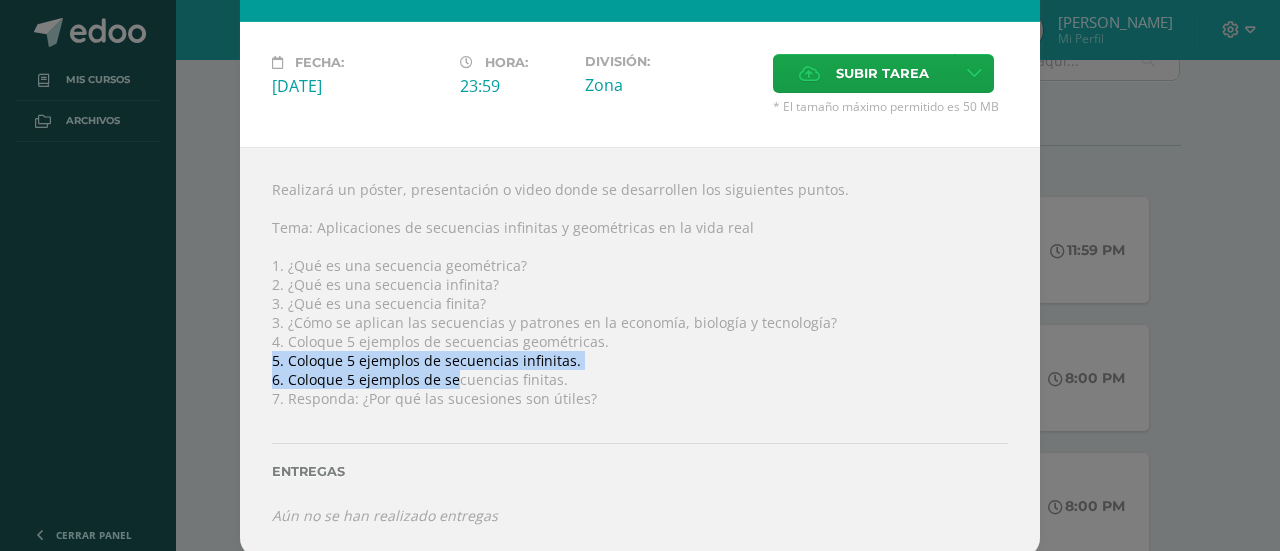 click on "Realizará un póster, presentación o video donde se desarrollen los siguientes puntos.  Tema: Aplicaciones de secuencias infinitas y geométricas en la vida real 1. ¿Qué es una secuencia geométrica? 2. ¿Qué es una secuencia infinita?  3. ¿Qué es una secuencia finita? 3. ¿Cómo se aplican las secuencias y patrones en la economía, biología y tecnología?  4. Coloque 5 ejemplos de secuencias geométricas.  5. Coloque 5 ejemplos de secuencias infinitas.  6. Coloque 5 ejemplos de secuencias finitas.  7. Responda: ¿Por qué las sucesiones son útiles?
Entregas
Aún no se han realizado entregas
?" at bounding box center [640, 352] 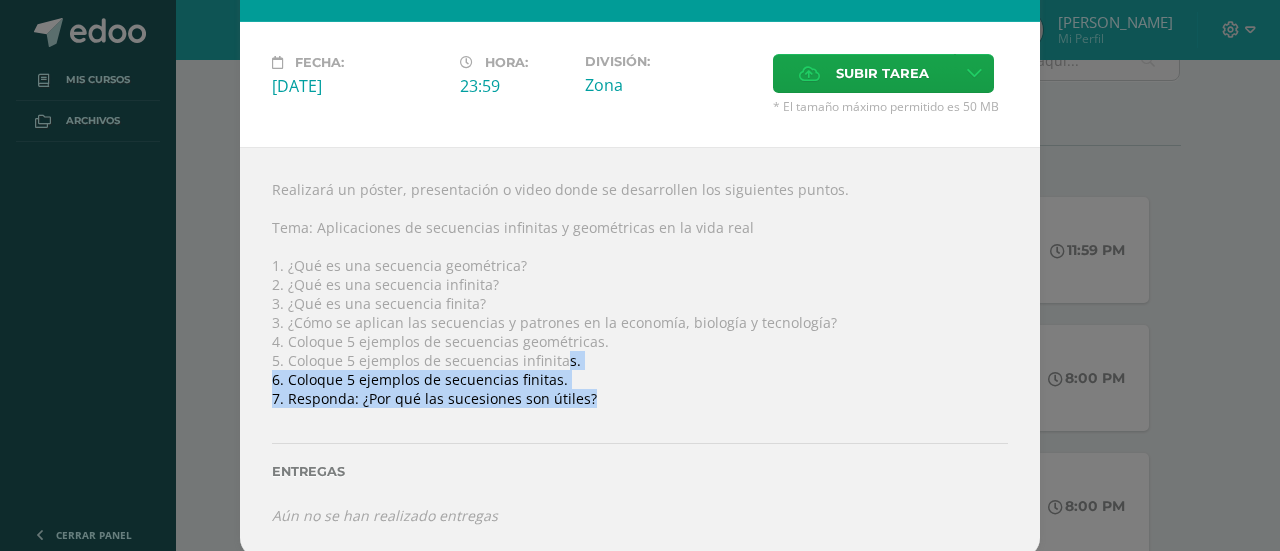 drag, startPoint x: 554, startPoint y: 357, endPoint x: 597, endPoint y: 390, distance: 54.20332 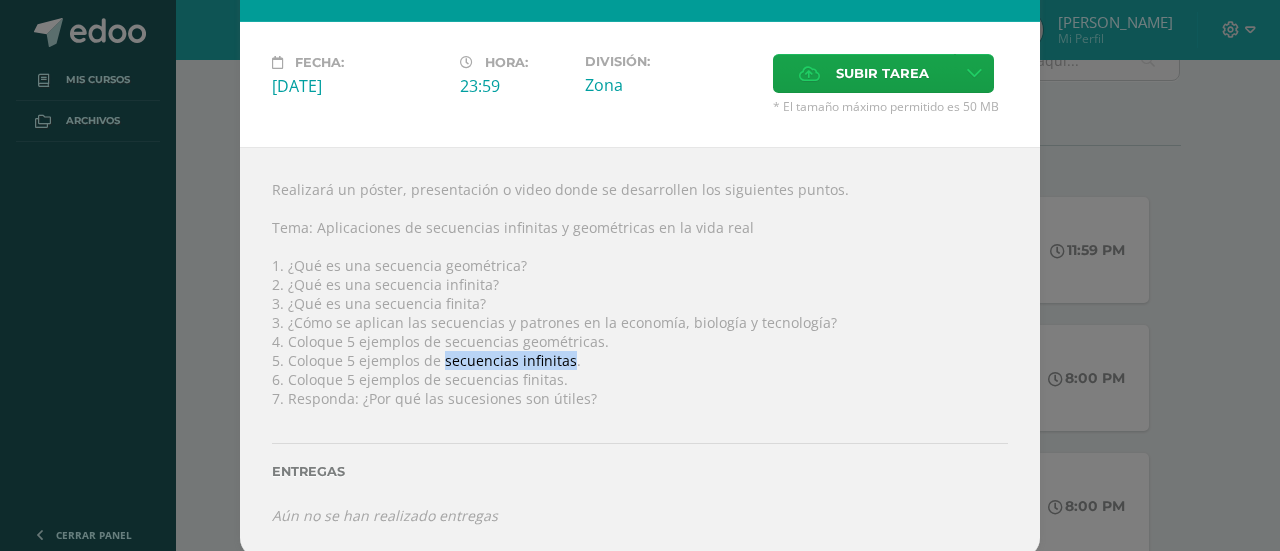 drag, startPoint x: 557, startPoint y: 354, endPoint x: 434, endPoint y: 357, distance: 123.03658 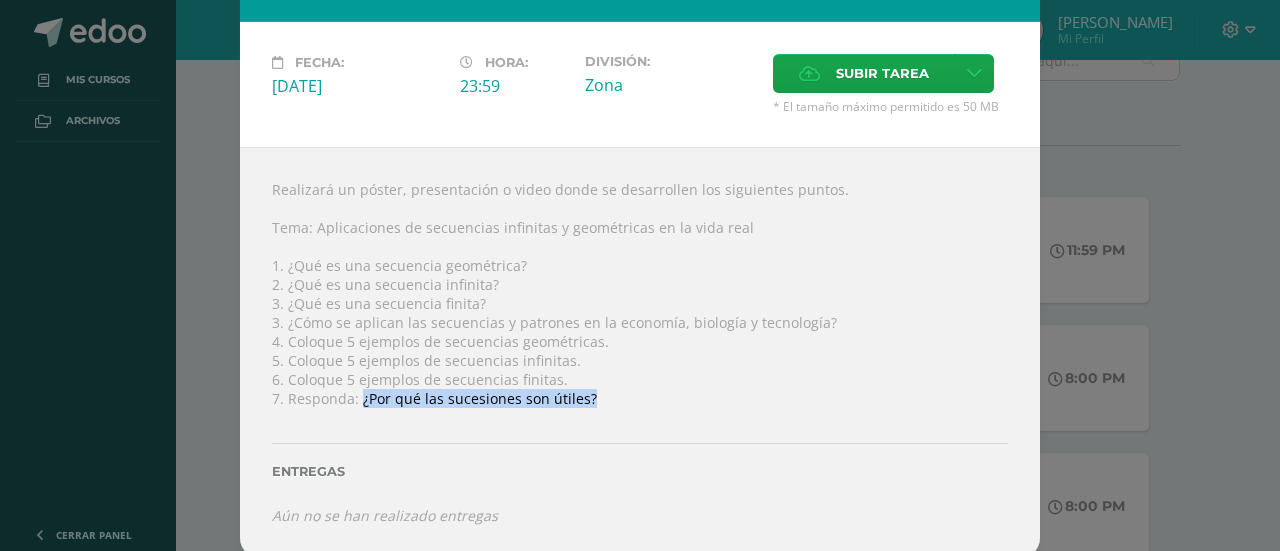 drag, startPoint x: 605, startPoint y: 407, endPoint x: 353, endPoint y: 398, distance: 252.16066 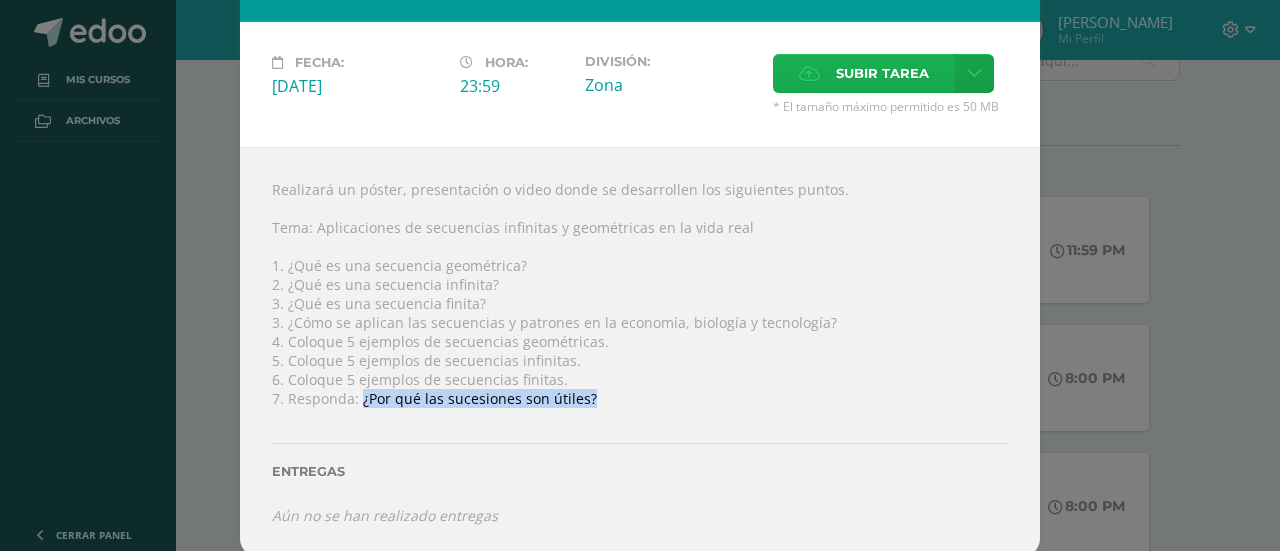 click on "Subir tarea" at bounding box center (882, 73) 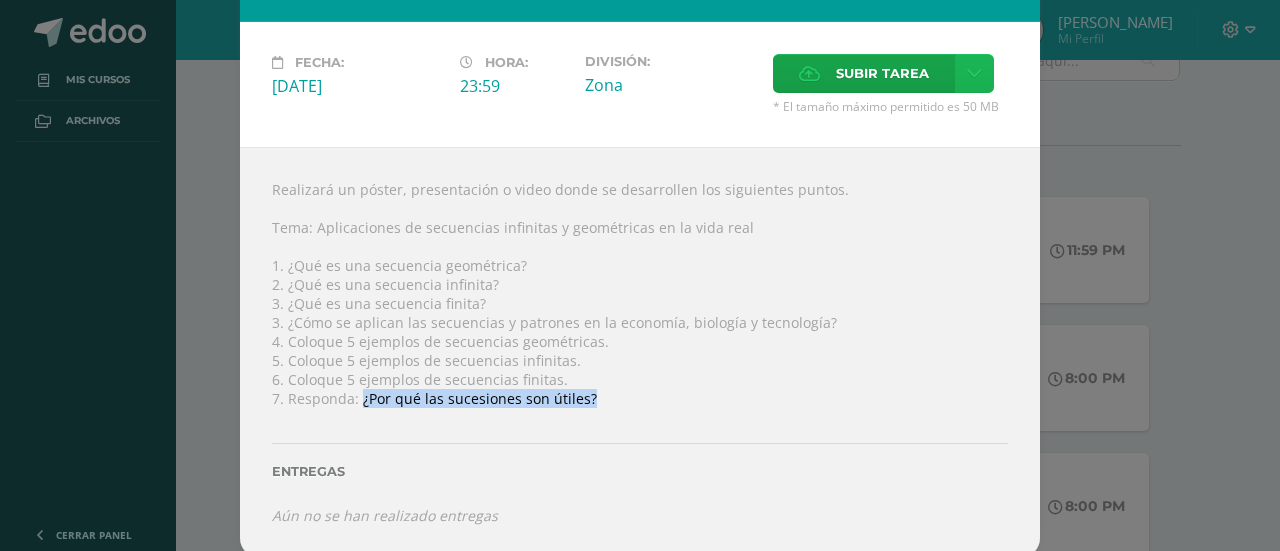 click at bounding box center [974, 73] 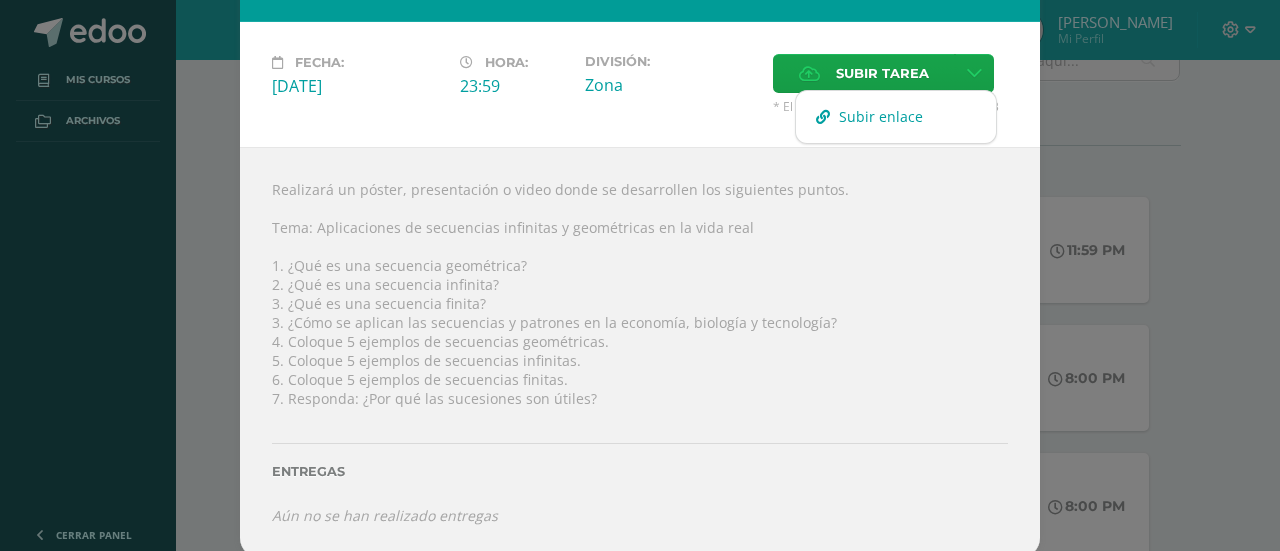 click on "Subir enlace" at bounding box center (881, 116) 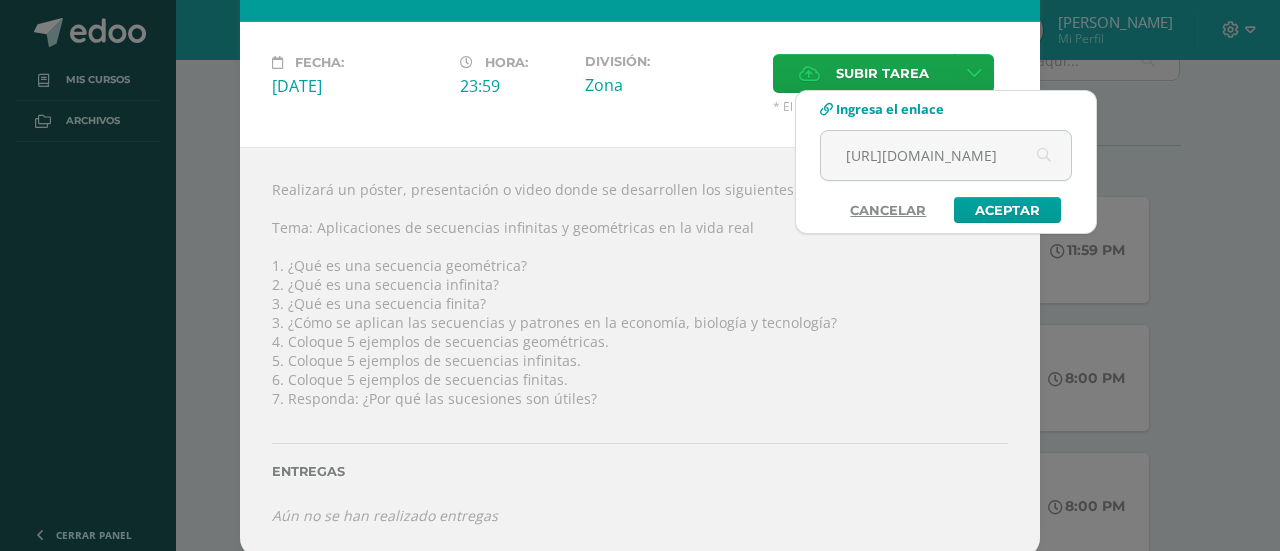 scroll, scrollTop: 0, scrollLeft: 1056, axis: horizontal 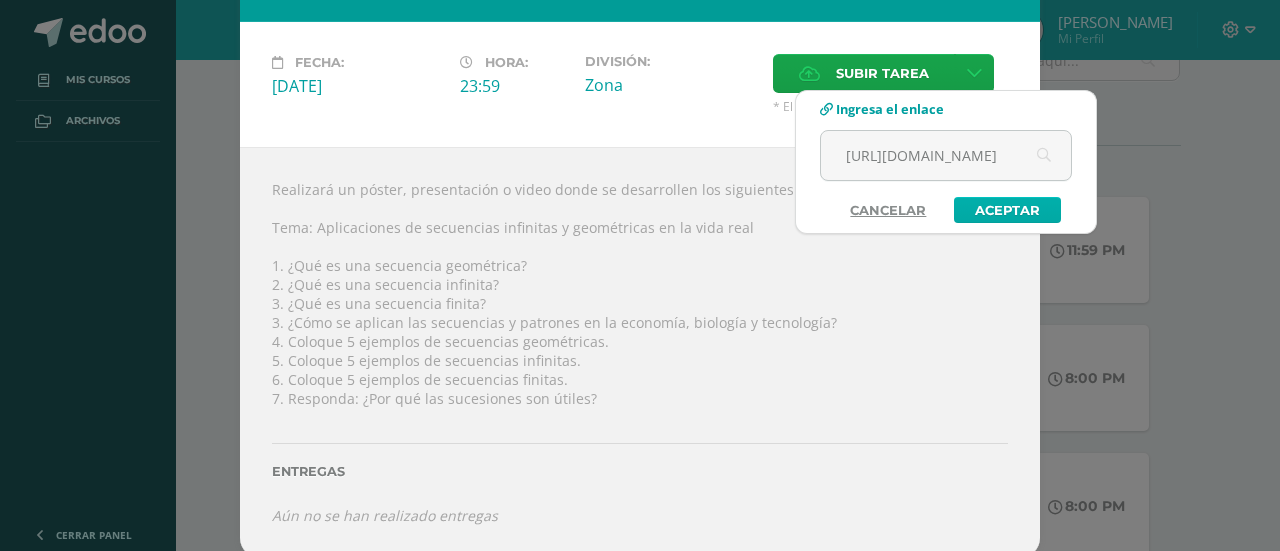type on "[URL][DOMAIN_NAME]" 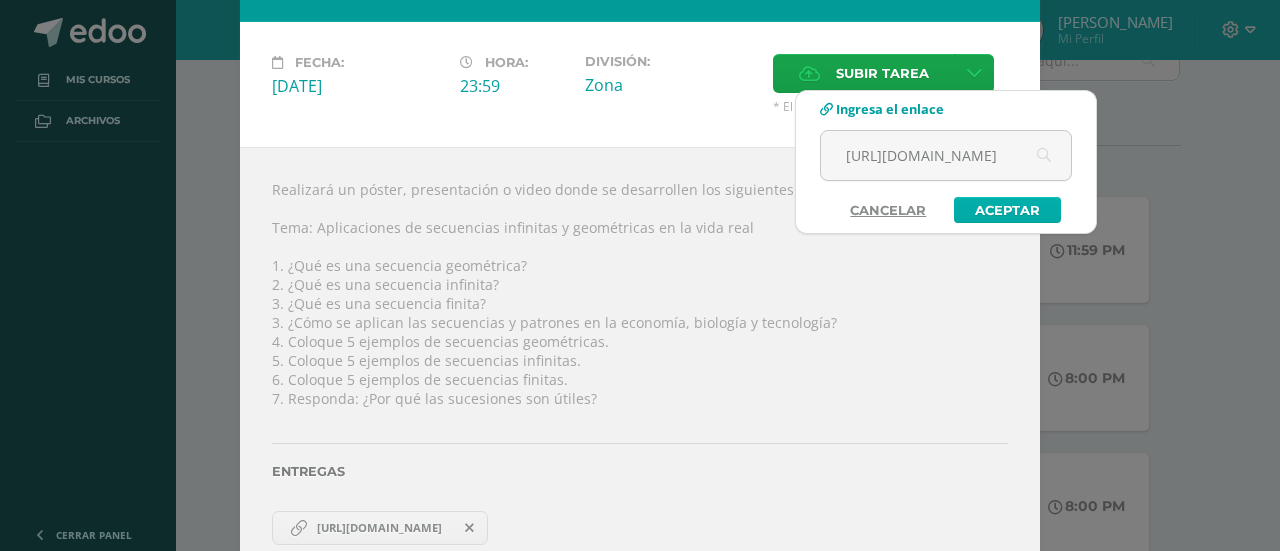 scroll, scrollTop: 0, scrollLeft: 0, axis: both 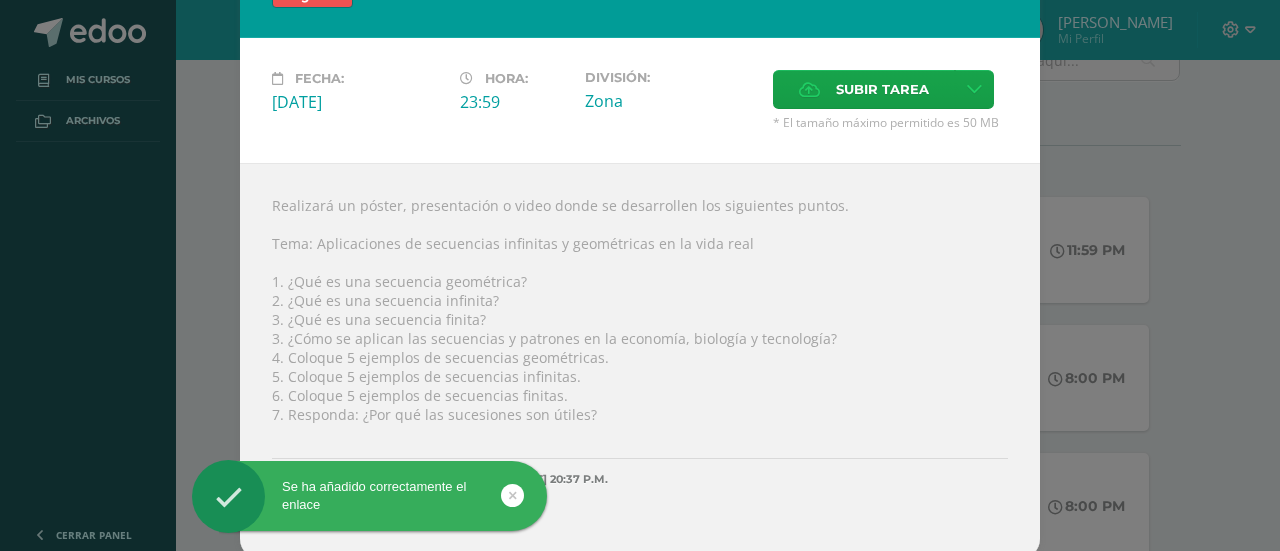 click at bounding box center [513, 495] 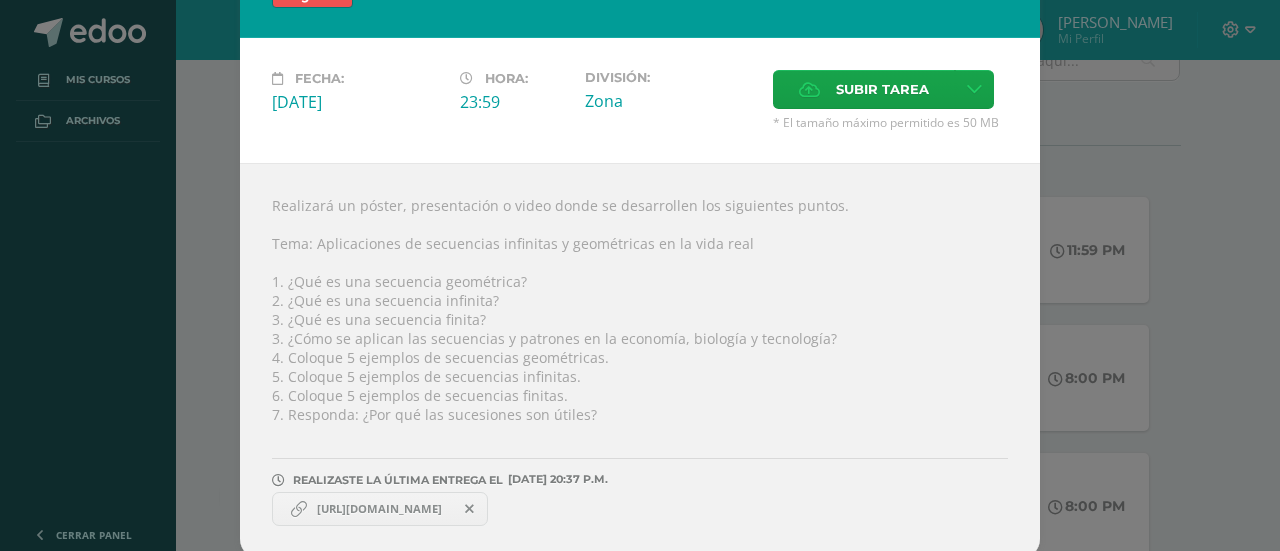 click on "Se ha añadido correctamente el enlace" at bounding box center [401, 499] 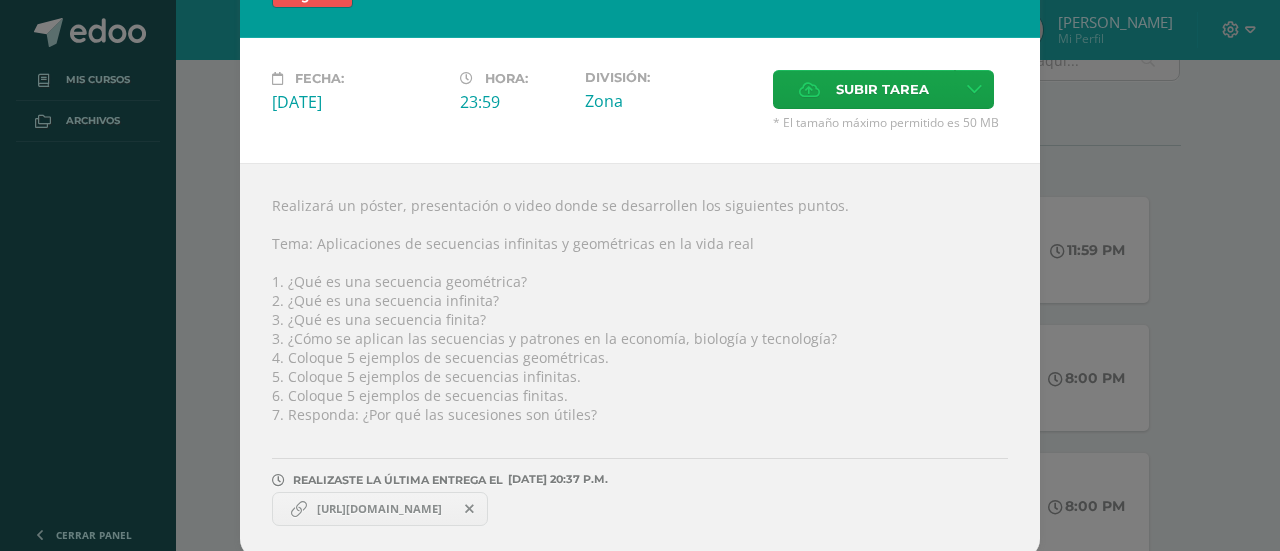 click on "[URL][DOMAIN_NAME]" at bounding box center [379, 509] 